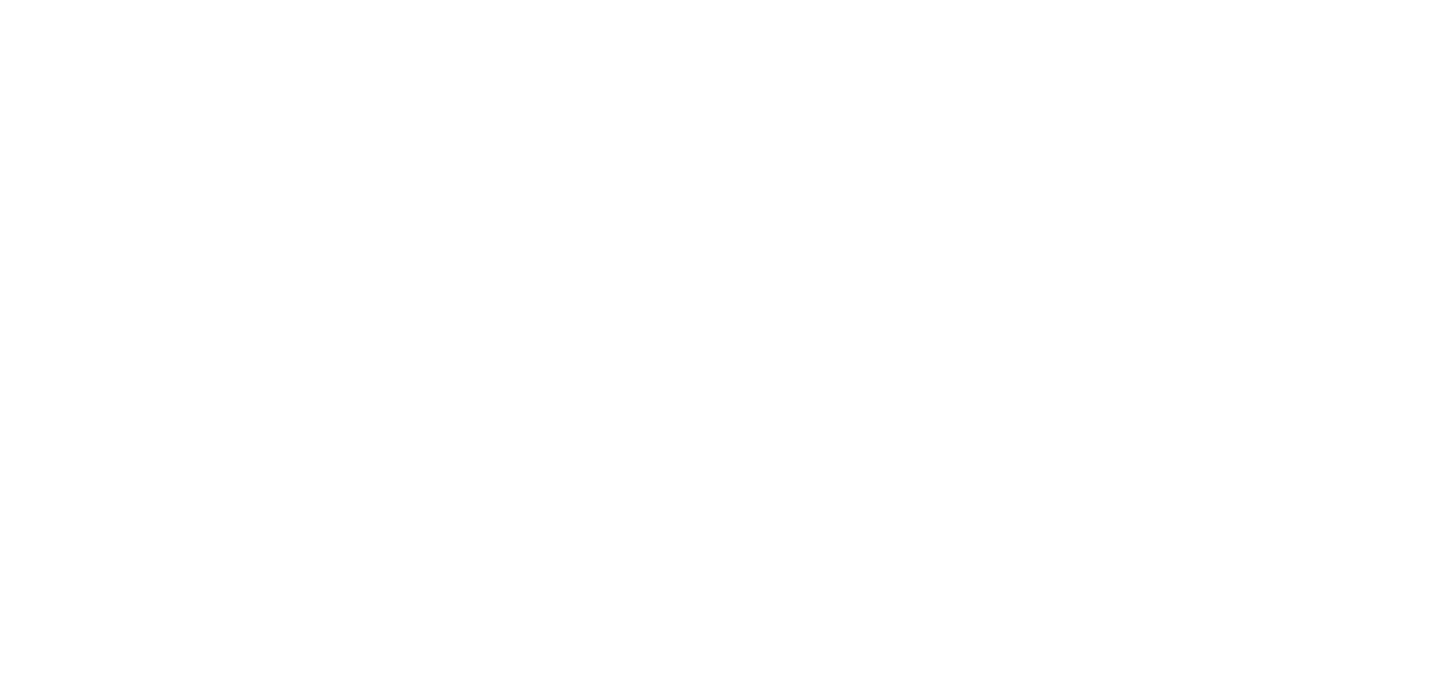 scroll, scrollTop: 0, scrollLeft: 0, axis: both 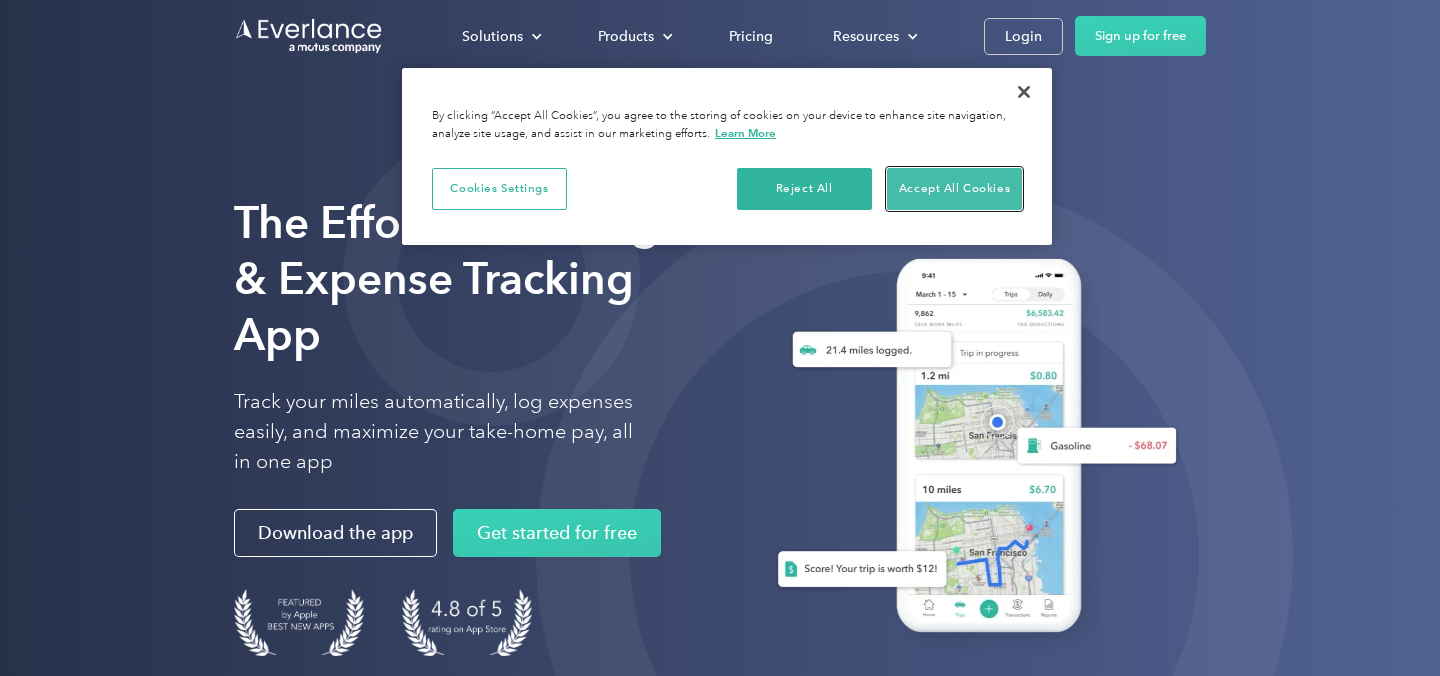 click on "Accept All Cookies" at bounding box center (954, 189) 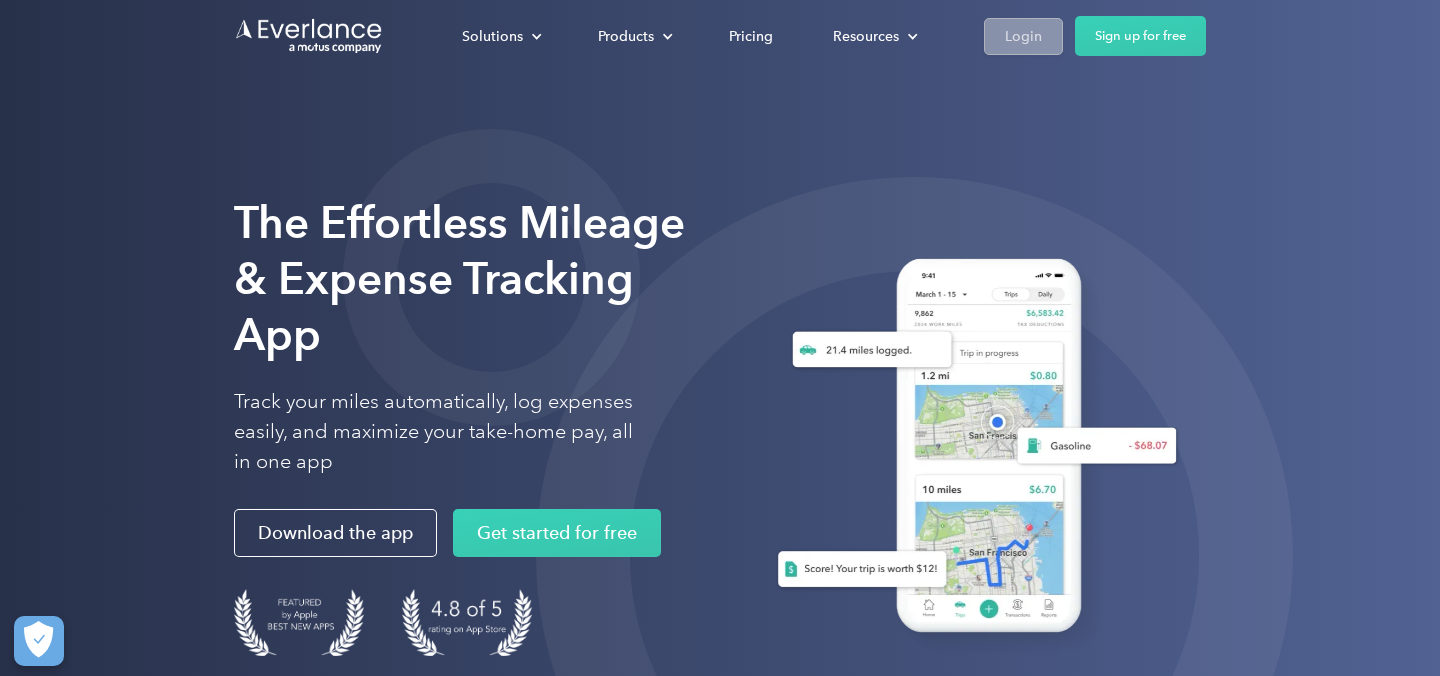click on "Login" at bounding box center [1023, 36] 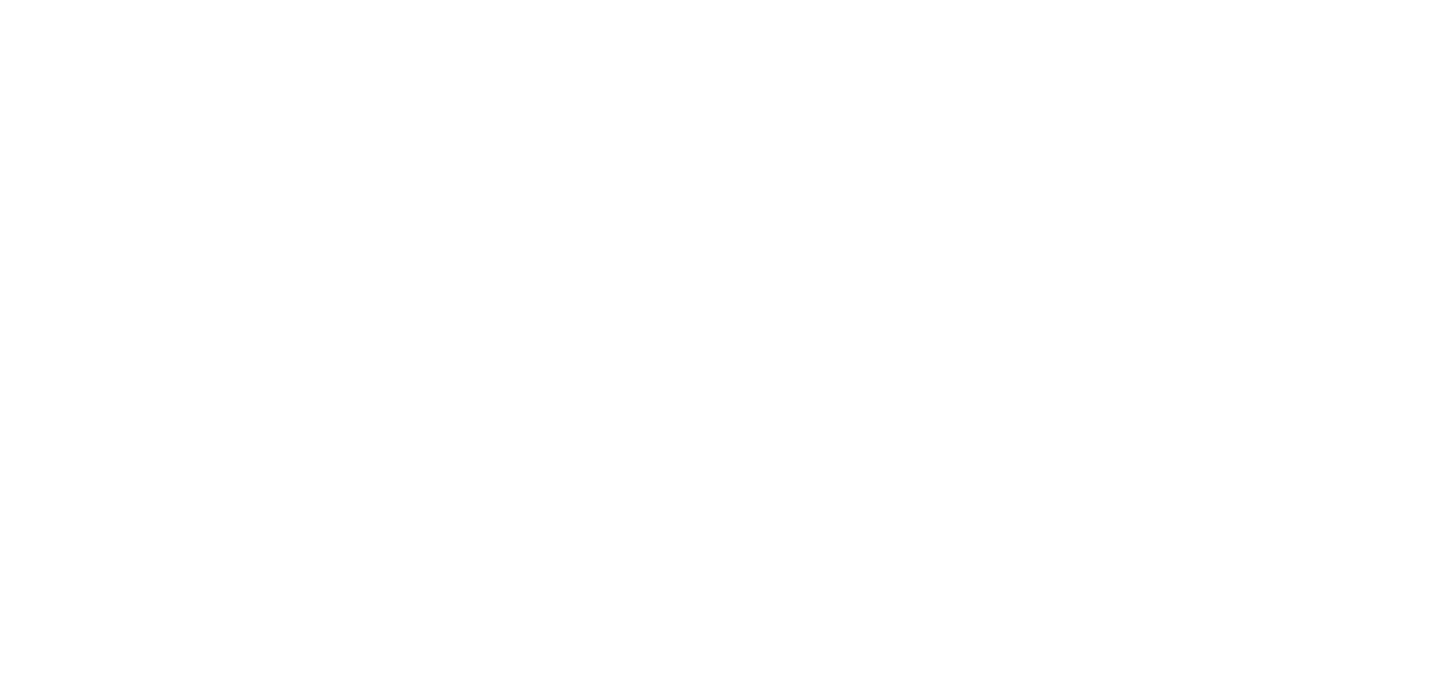 scroll, scrollTop: 0, scrollLeft: 0, axis: both 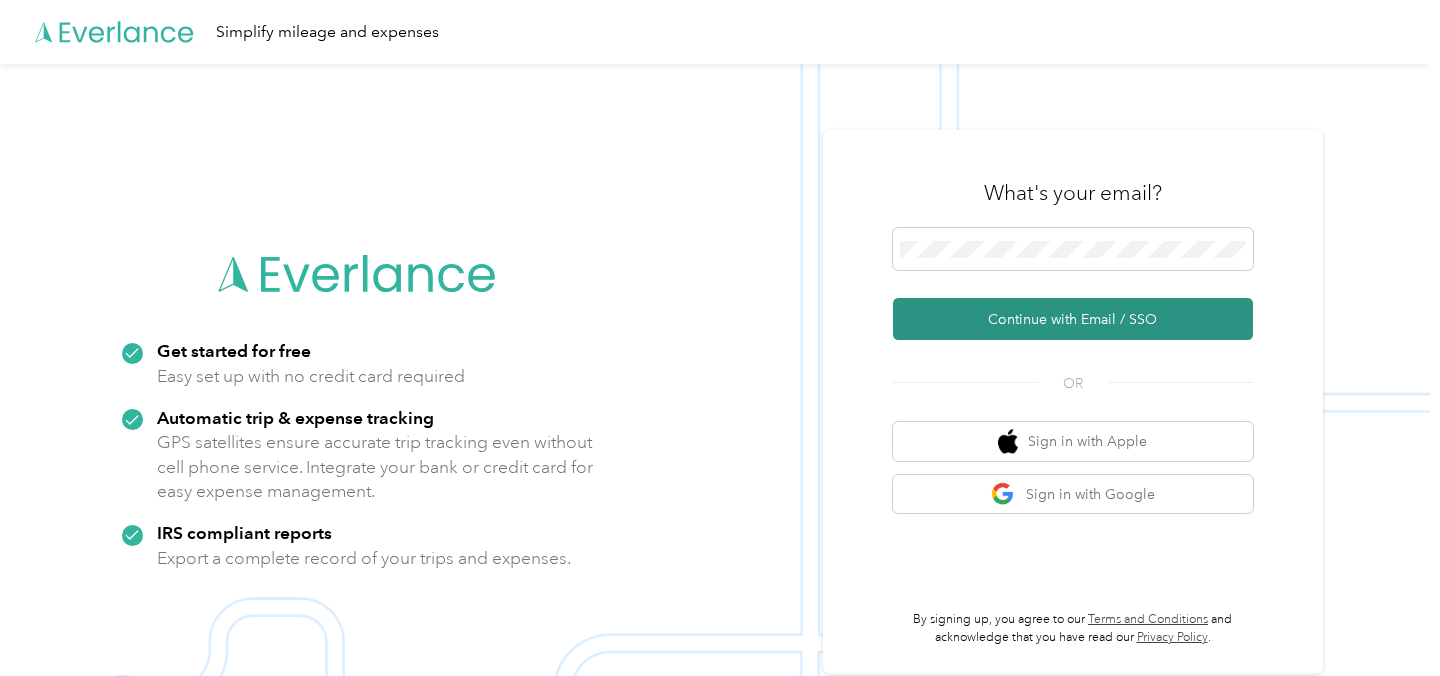 click on "Continue with Email / SSO" at bounding box center (1073, 319) 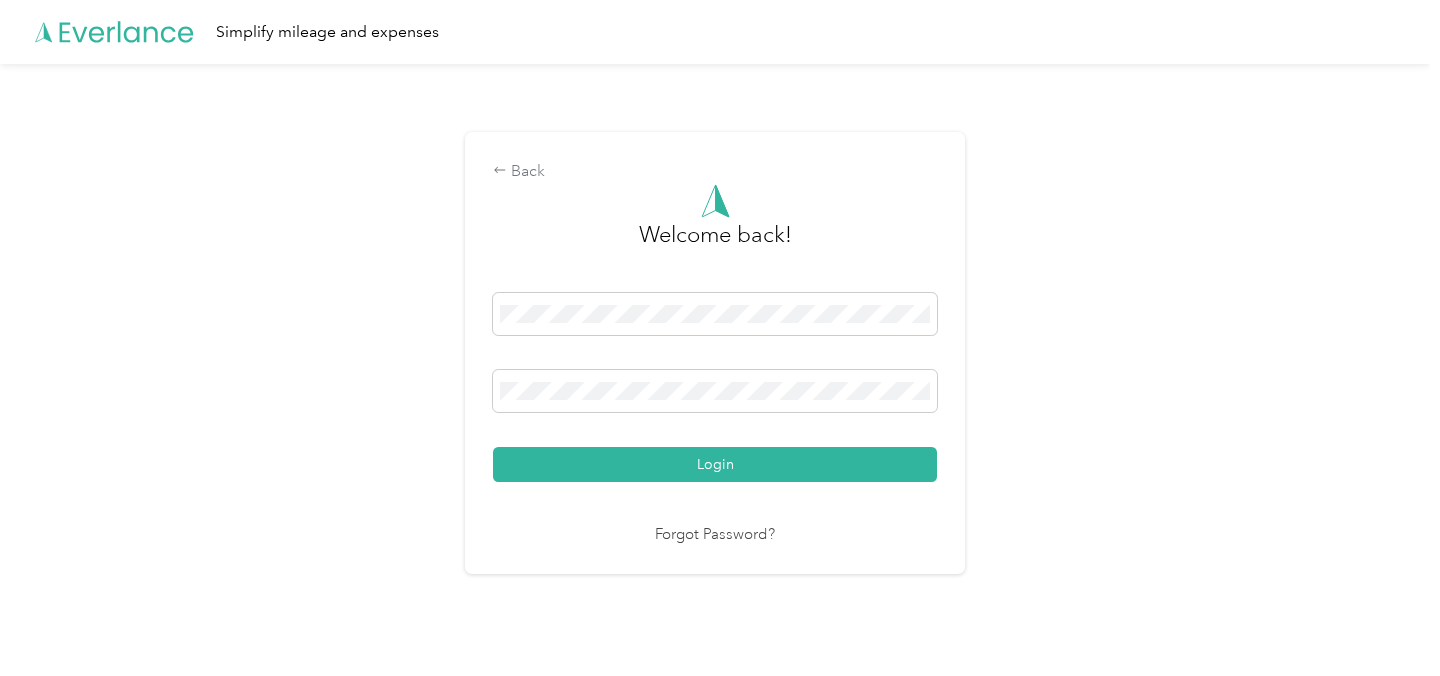 click on "Login" at bounding box center (715, 387) 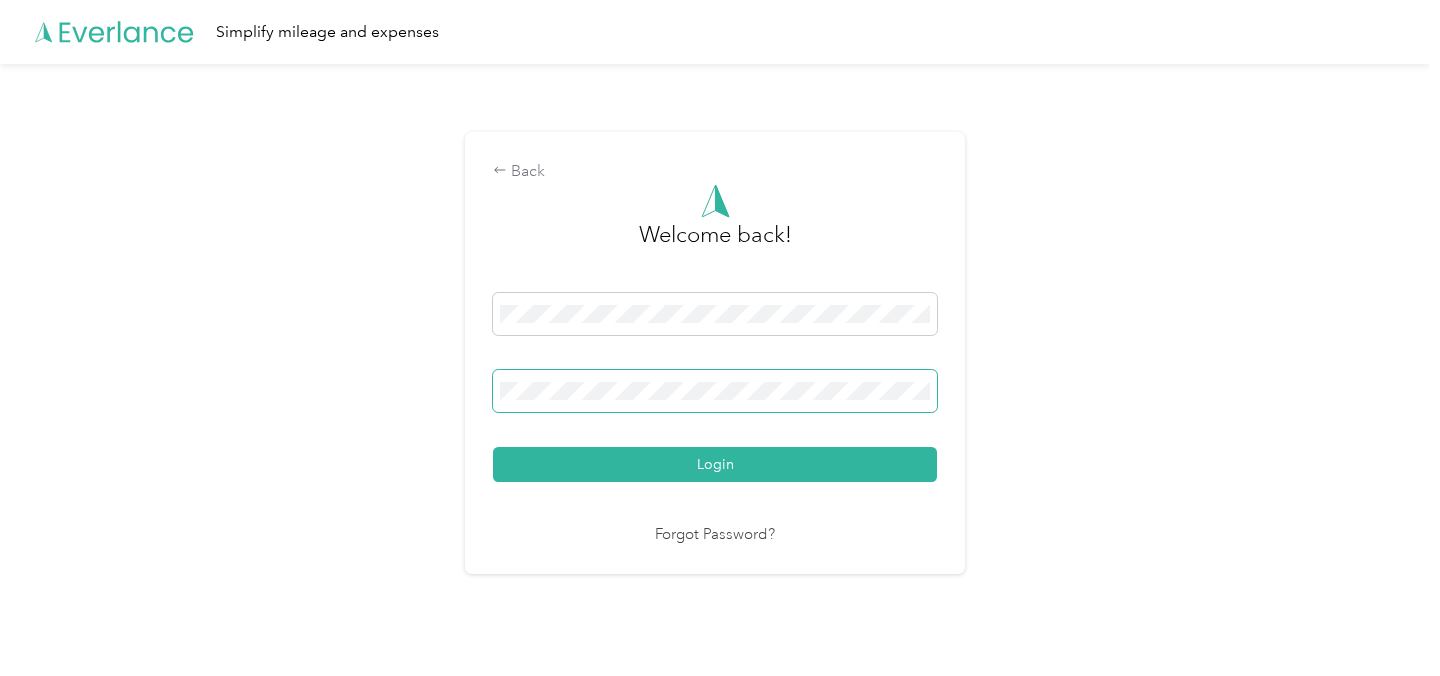 click at bounding box center [715, 391] 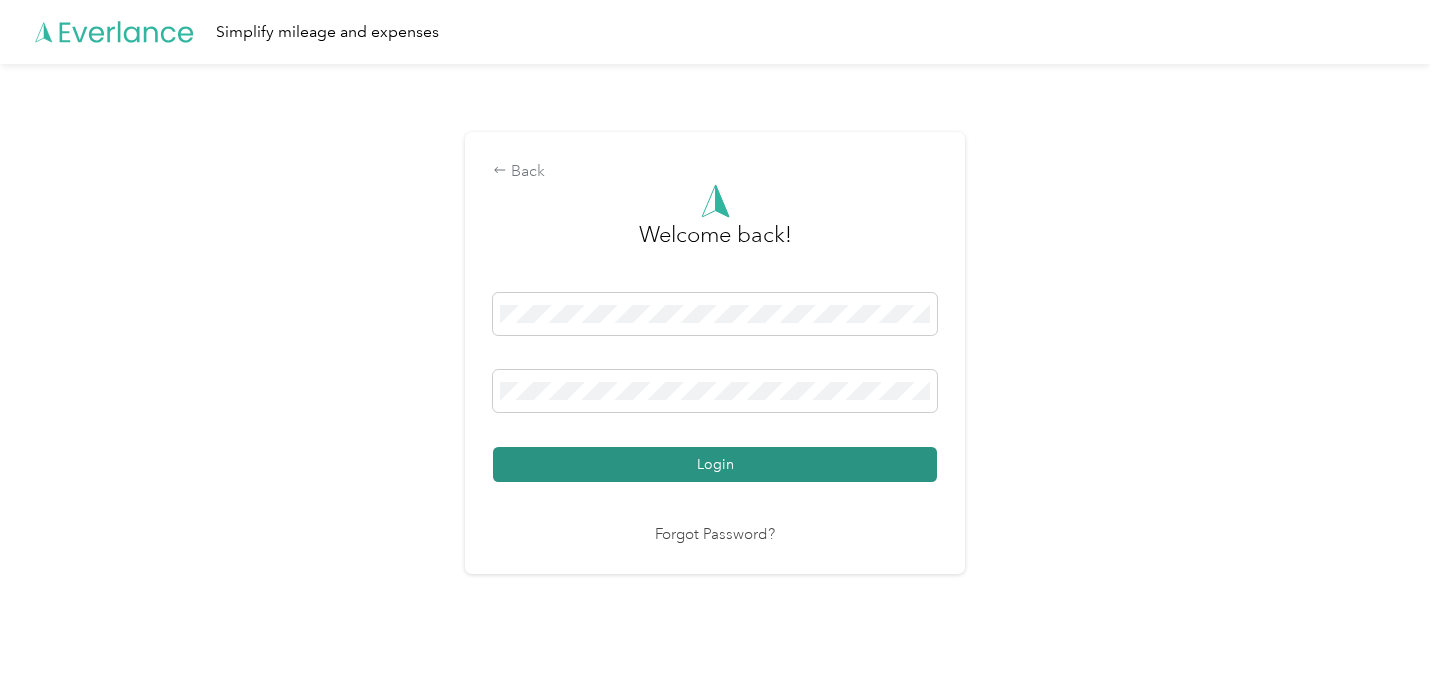 click on "Login" at bounding box center (715, 464) 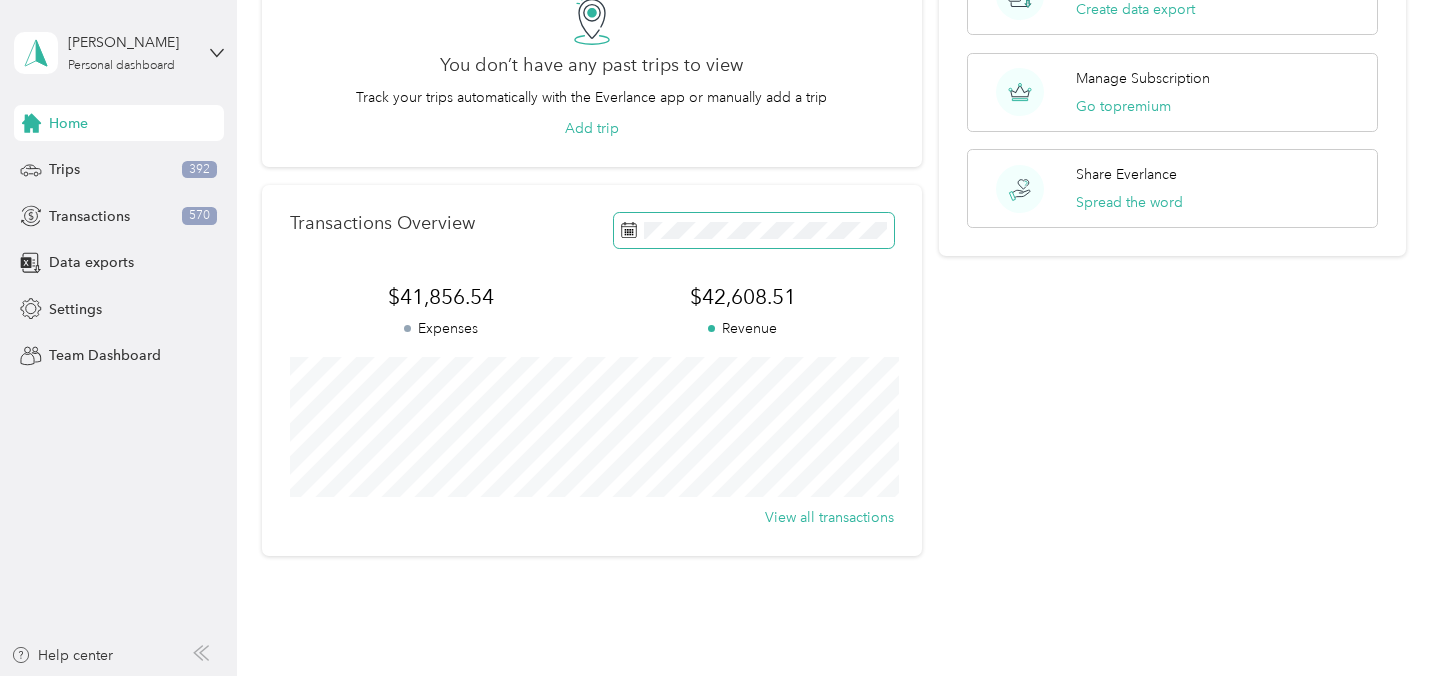 scroll, scrollTop: 0, scrollLeft: 0, axis: both 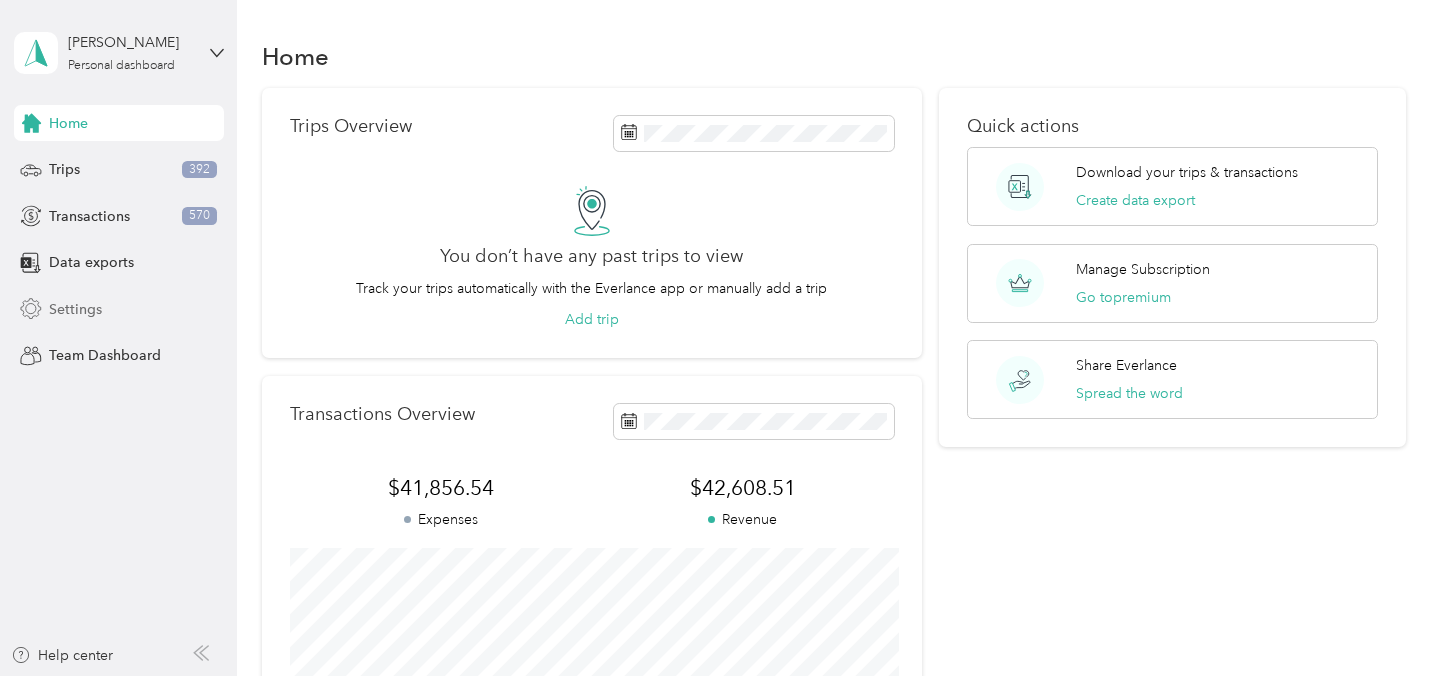 click on "Settings" at bounding box center (75, 309) 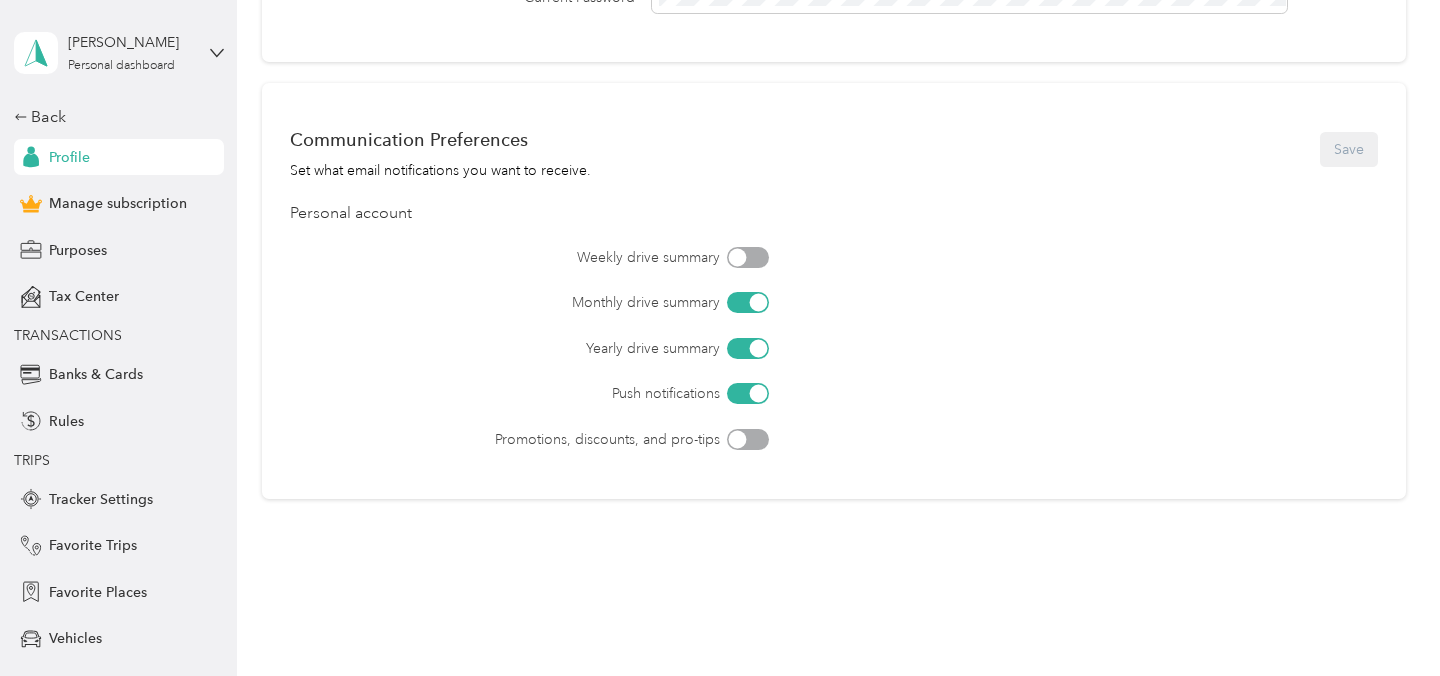 scroll, scrollTop: 856, scrollLeft: 0, axis: vertical 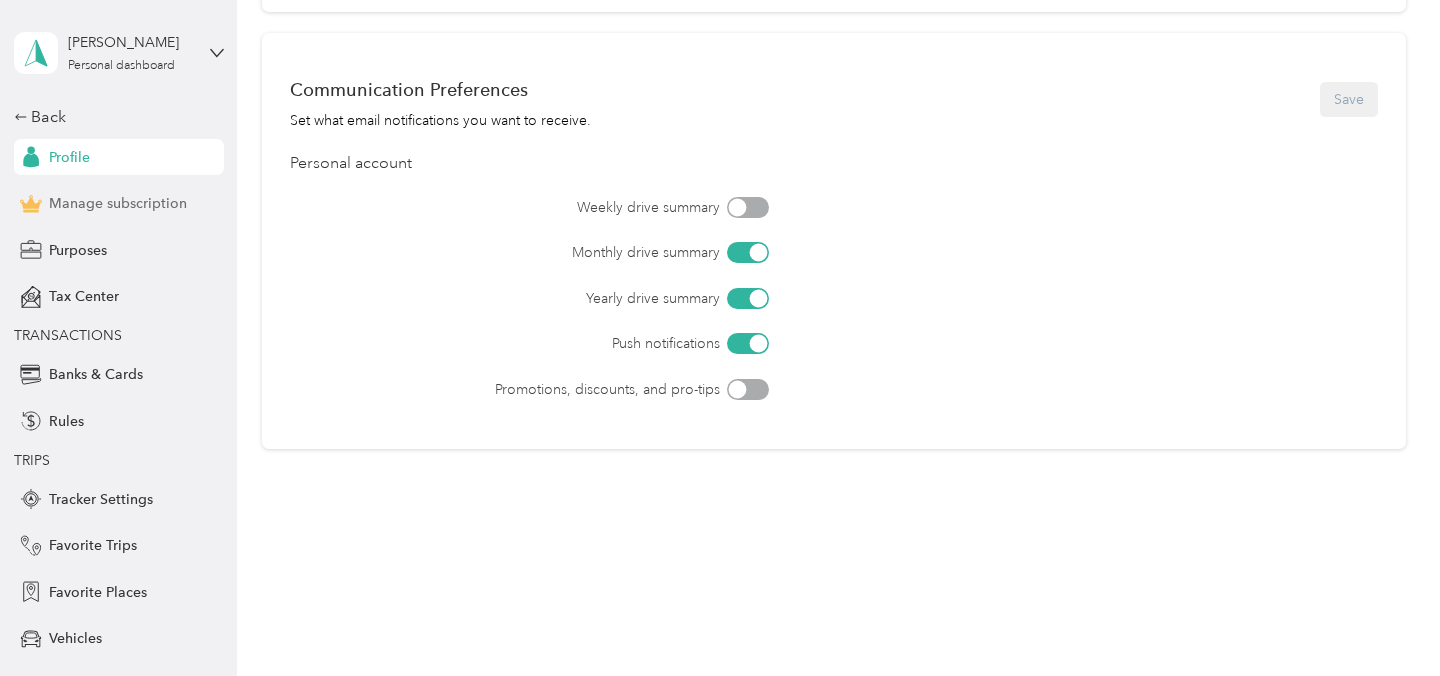 click on "Manage subscription" at bounding box center [118, 203] 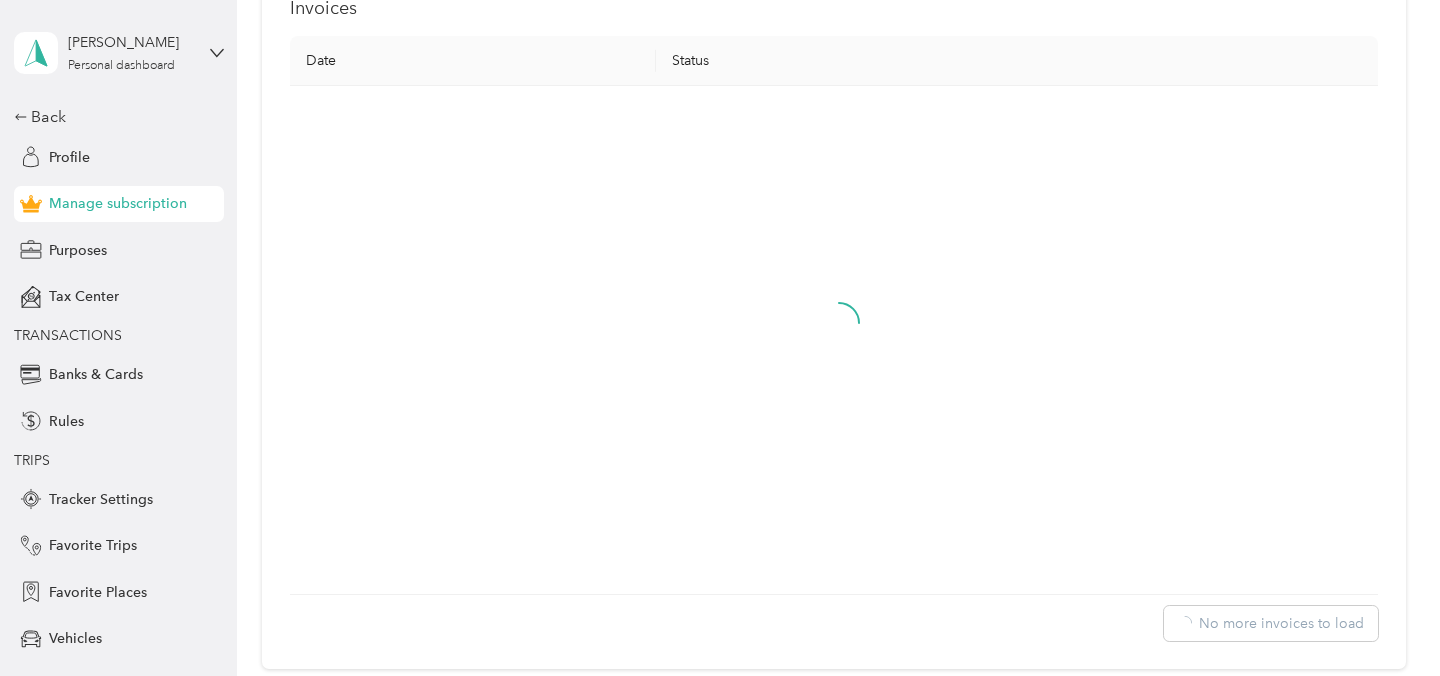 scroll, scrollTop: 710, scrollLeft: 0, axis: vertical 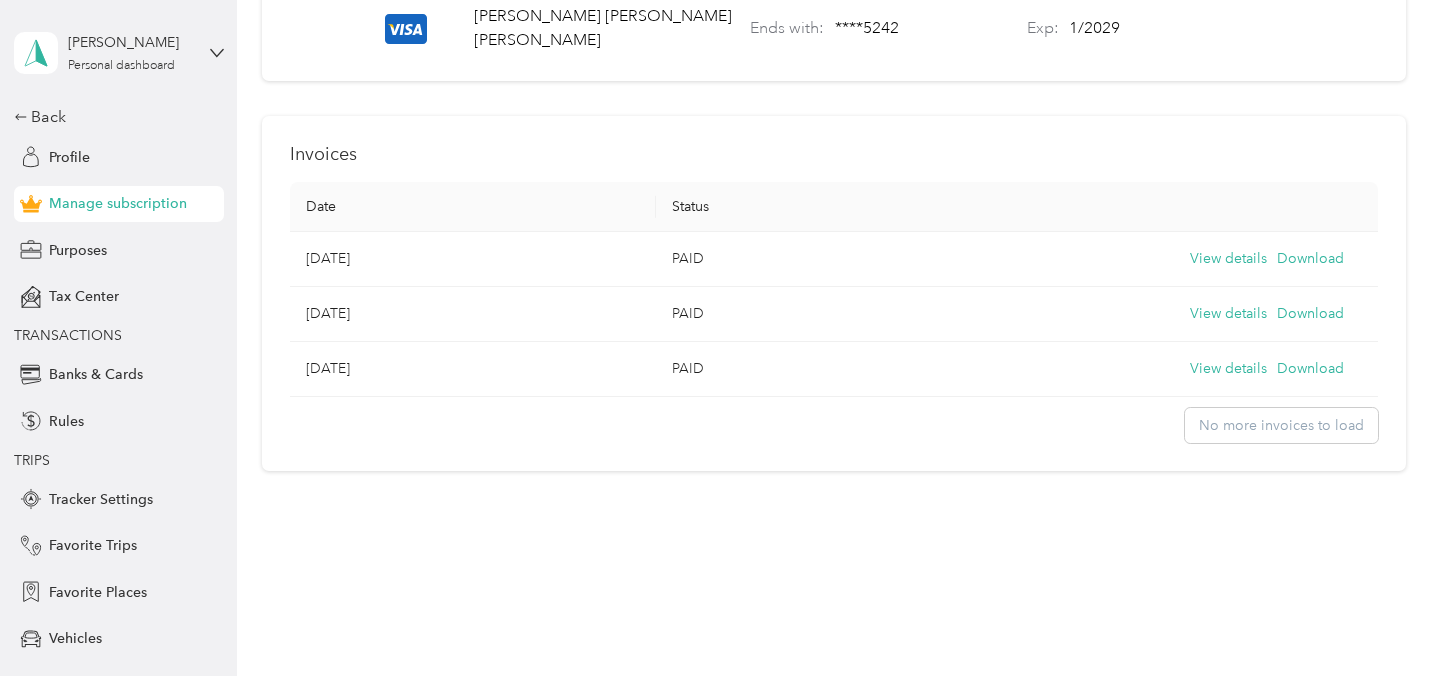 click on "PAID" at bounding box center (839, 259) 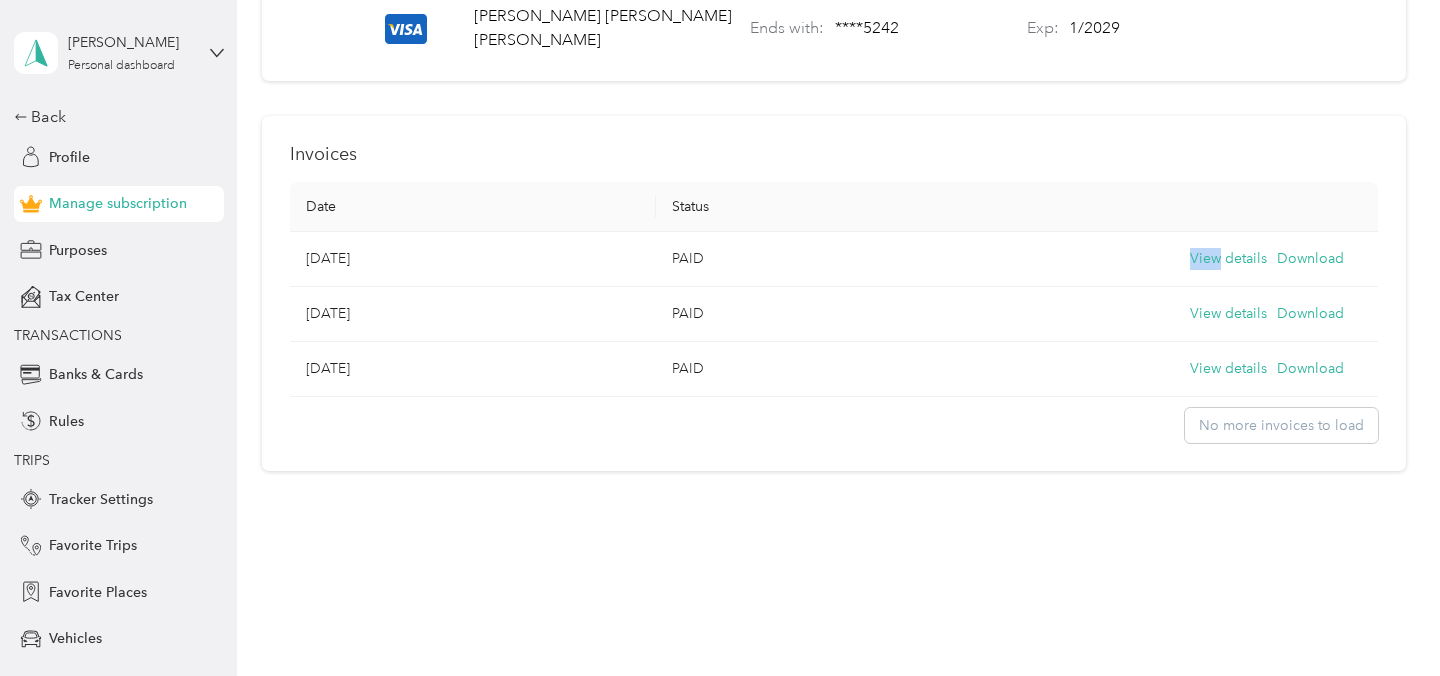 click on "PAID" at bounding box center (839, 259) 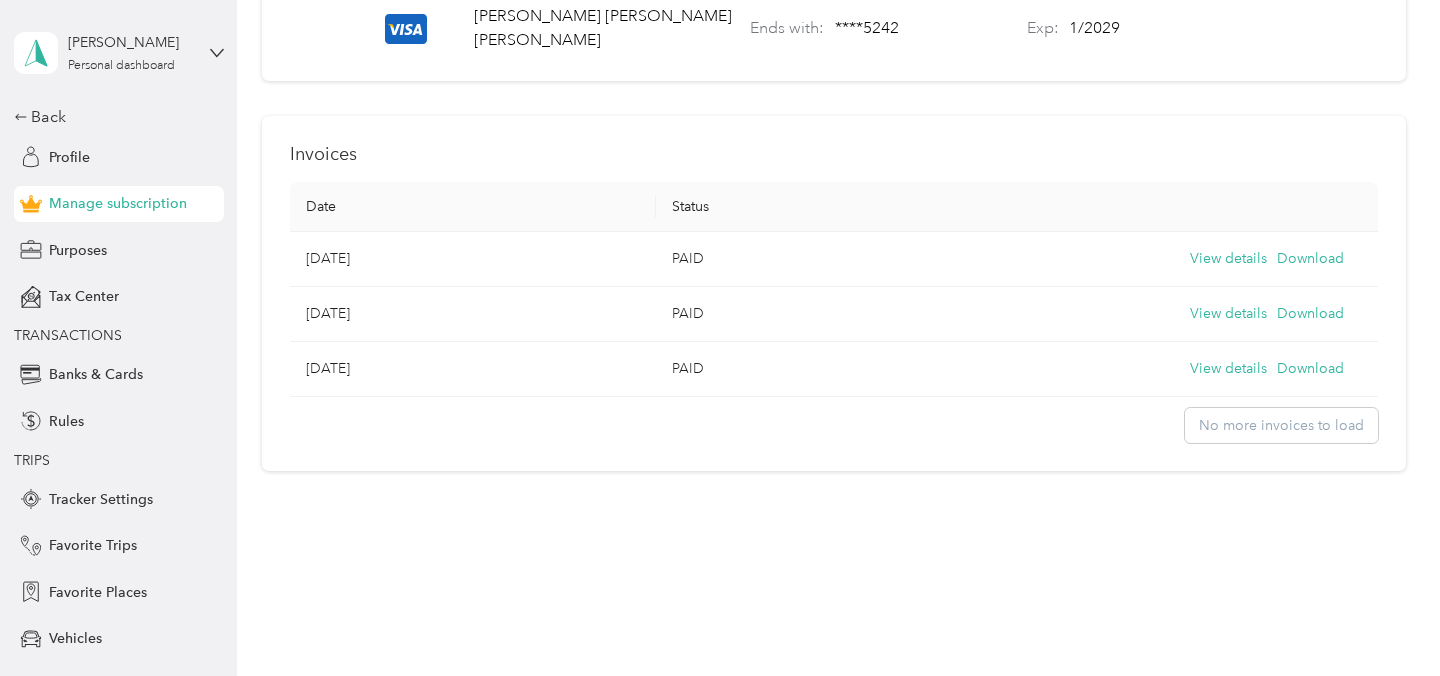 click on "PAID" at bounding box center (839, 259) 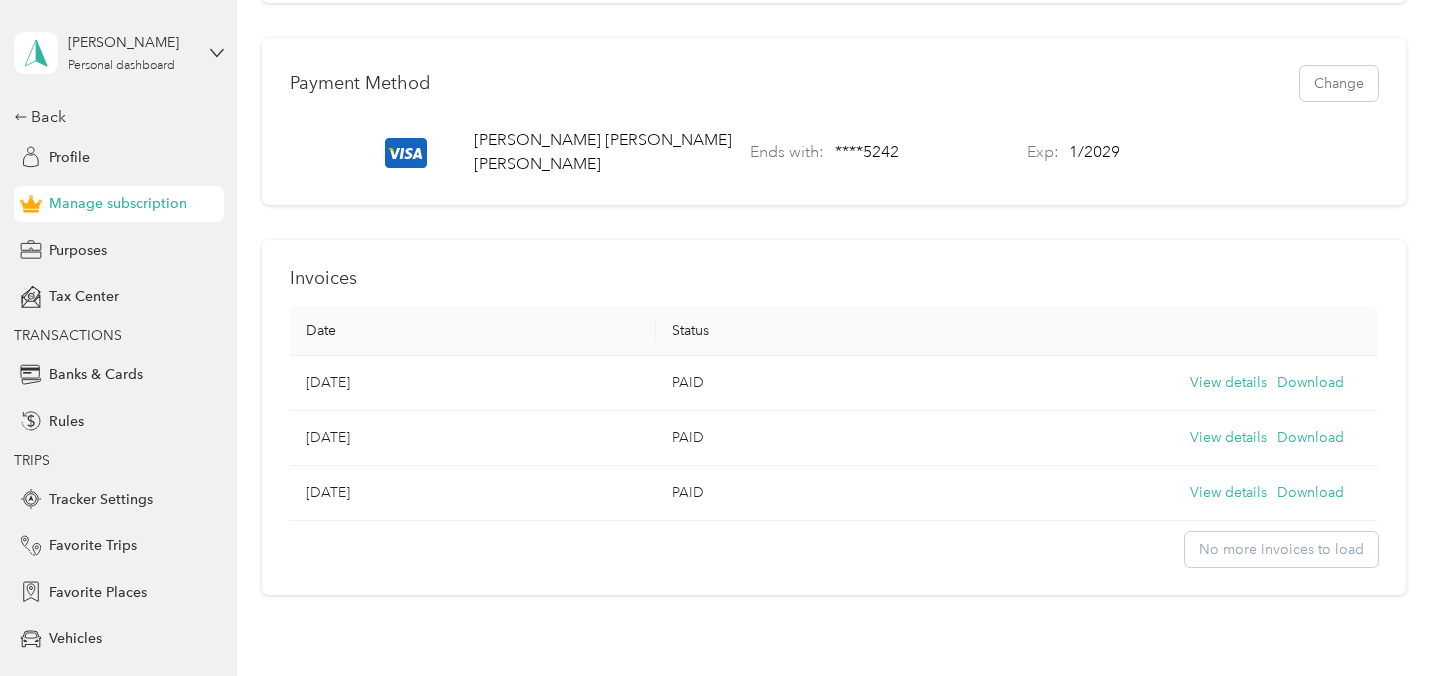 scroll, scrollTop: 581, scrollLeft: 0, axis: vertical 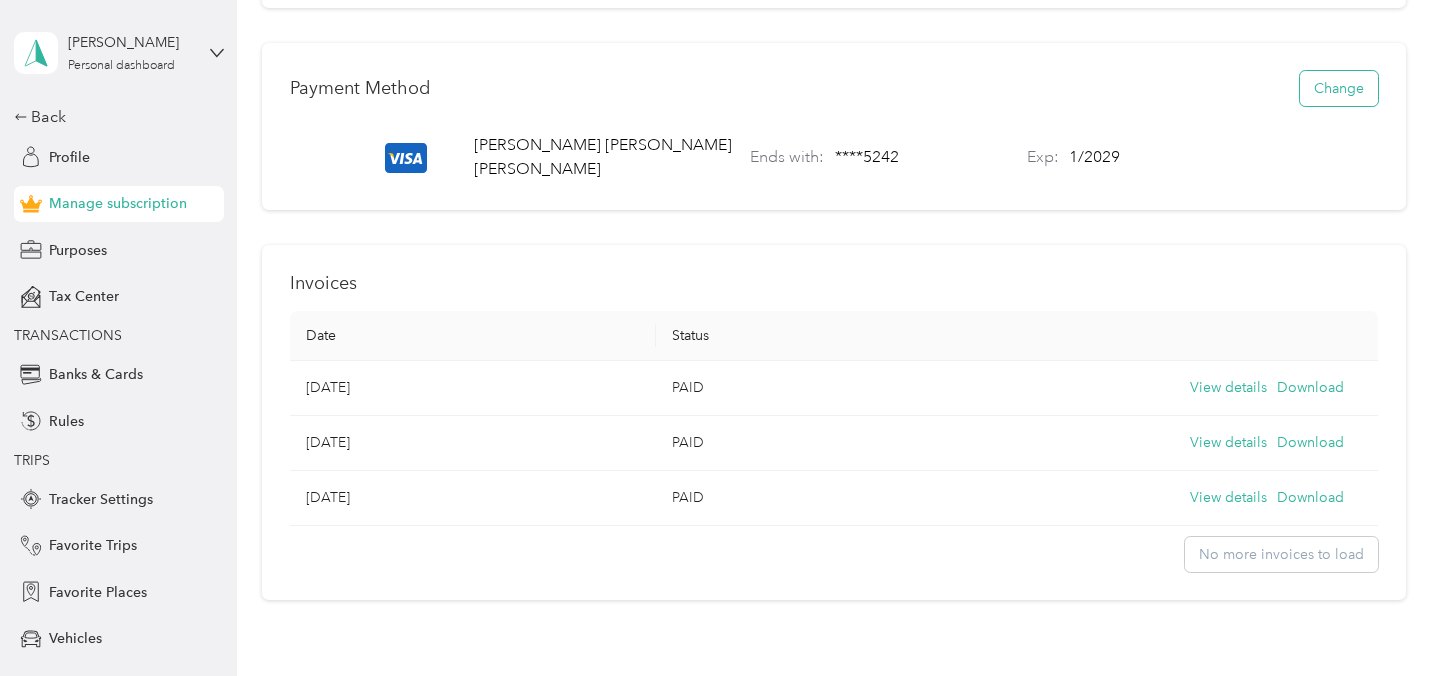 click on "Change" at bounding box center (1339, 88) 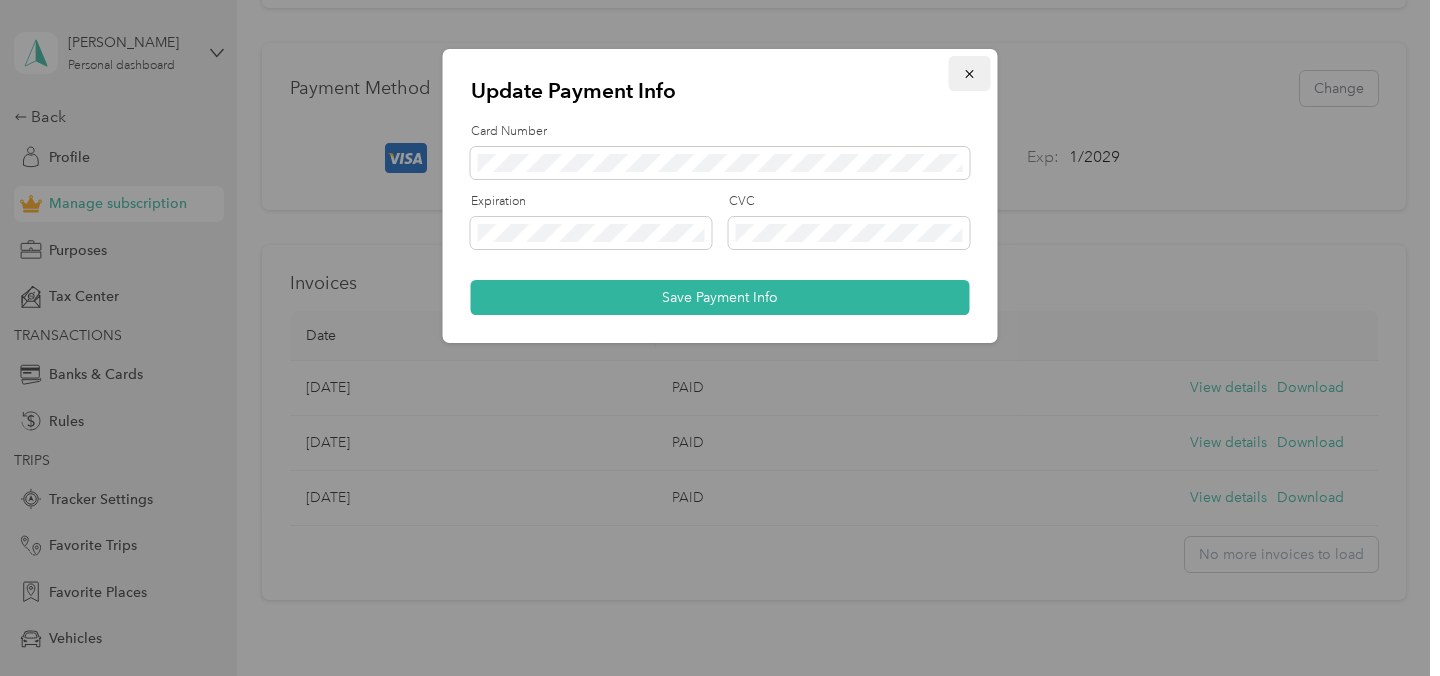click at bounding box center [970, 73] 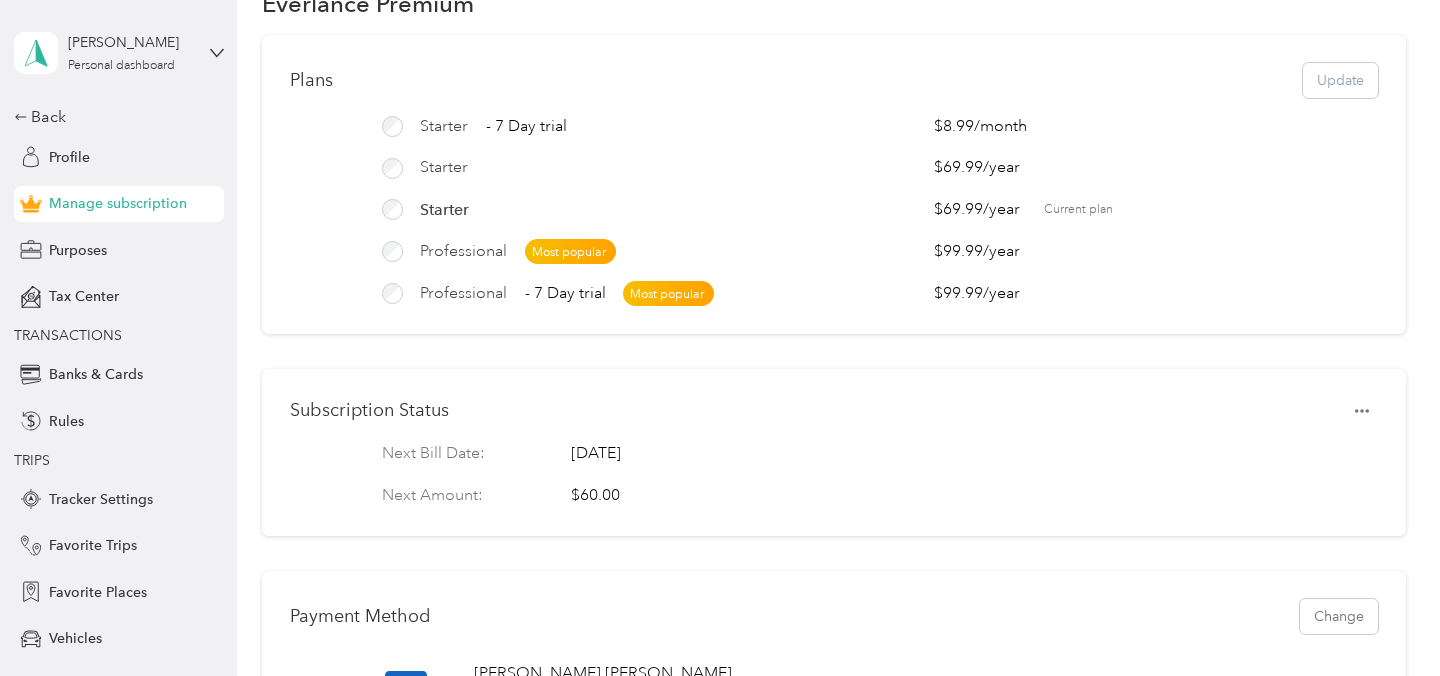 scroll, scrollTop: 56, scrollLeft: 0, axis: vertical 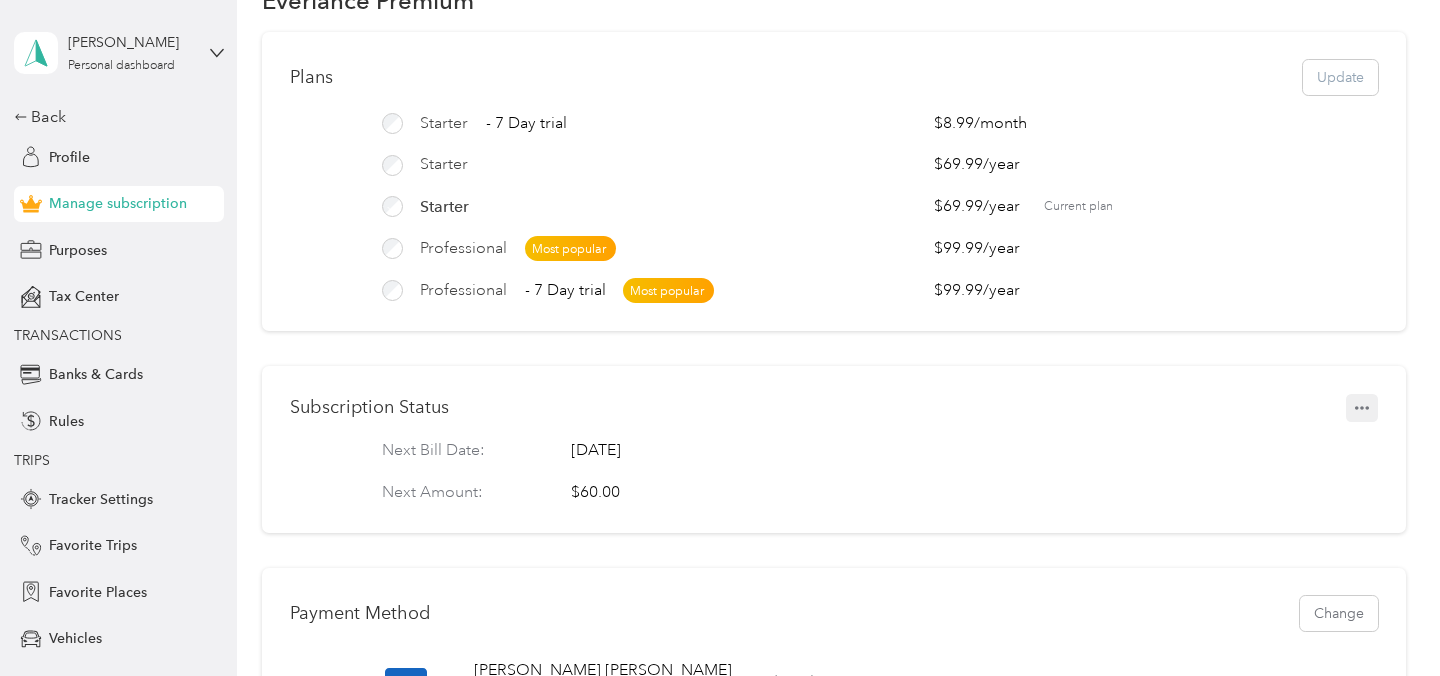 click at bounding box center [1362, 408] 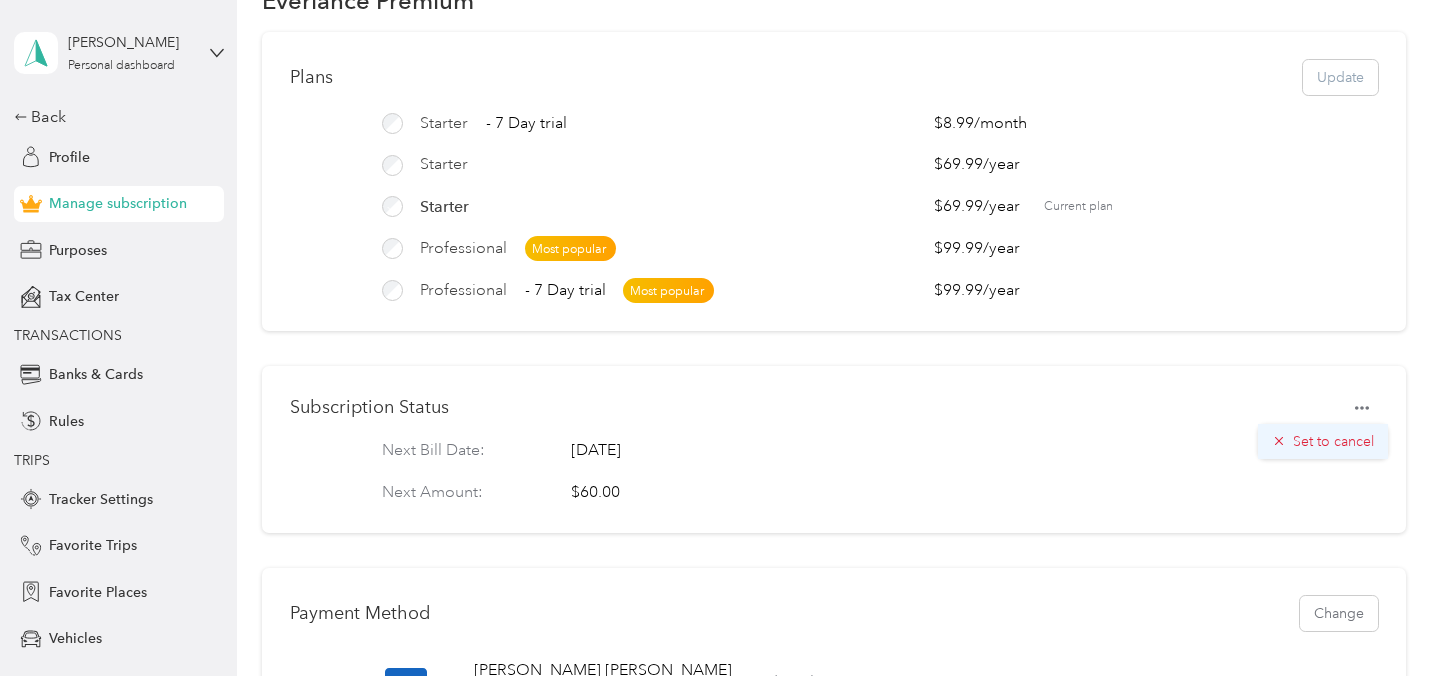 click on "Set to cancel" at bounding box center [1333, 441] 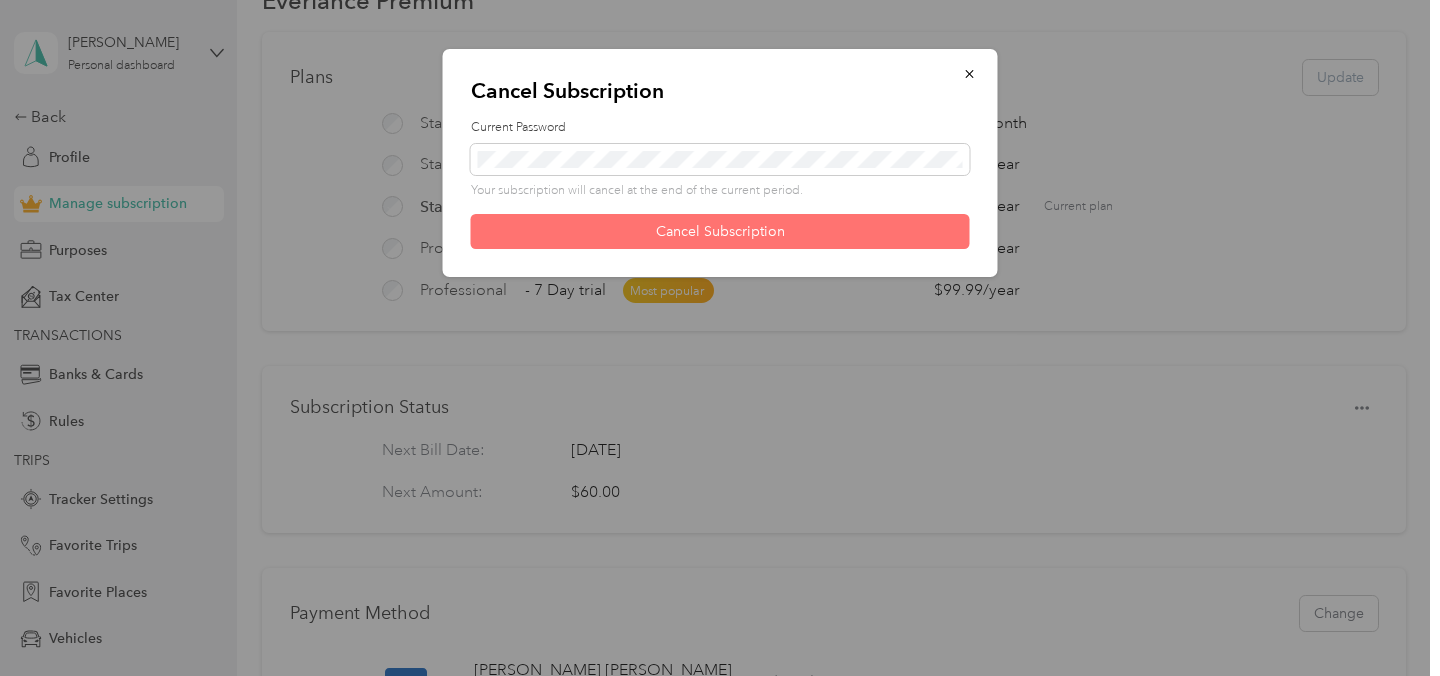 click on "Cancel Subscription" at bounding box center (720, 231) 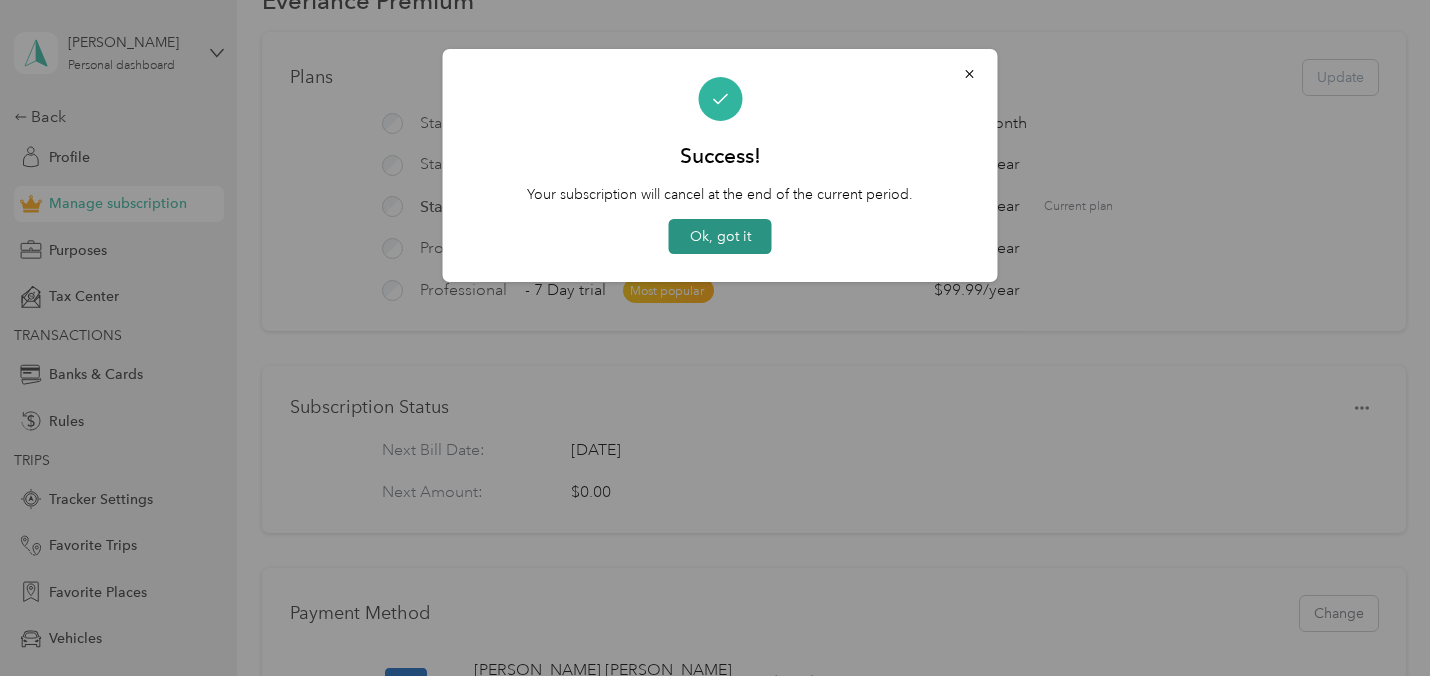 click on "Ok, got it" at bounding box center (720, 236) 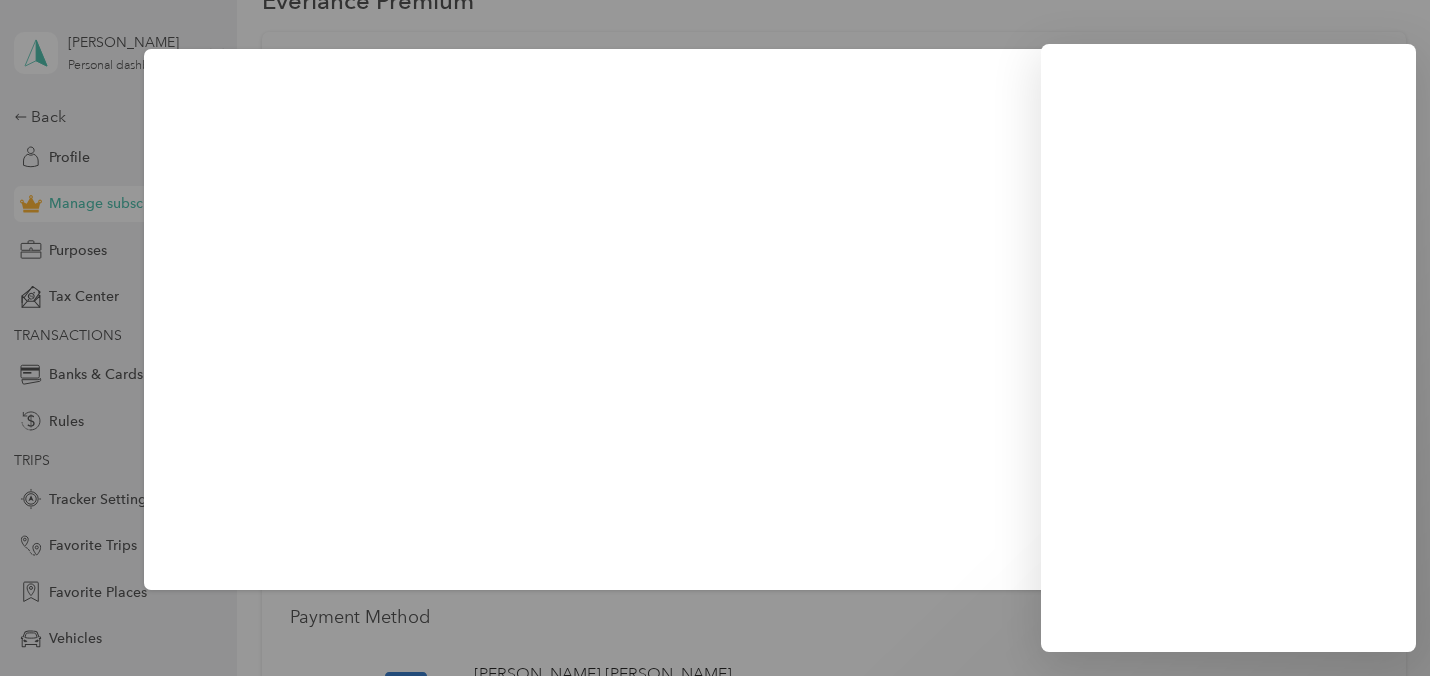 click on "Loading..." at bounding box center (720, 319) 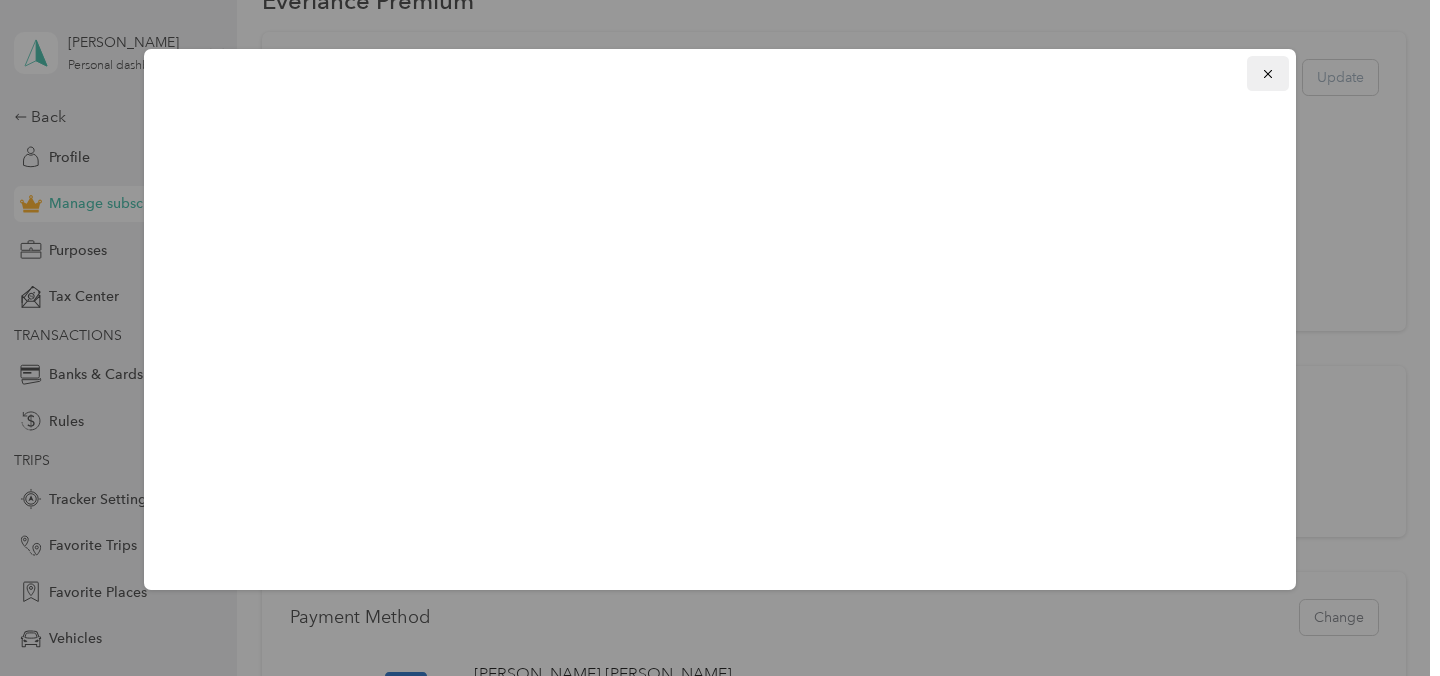 click at bounding box center [1268, 73] 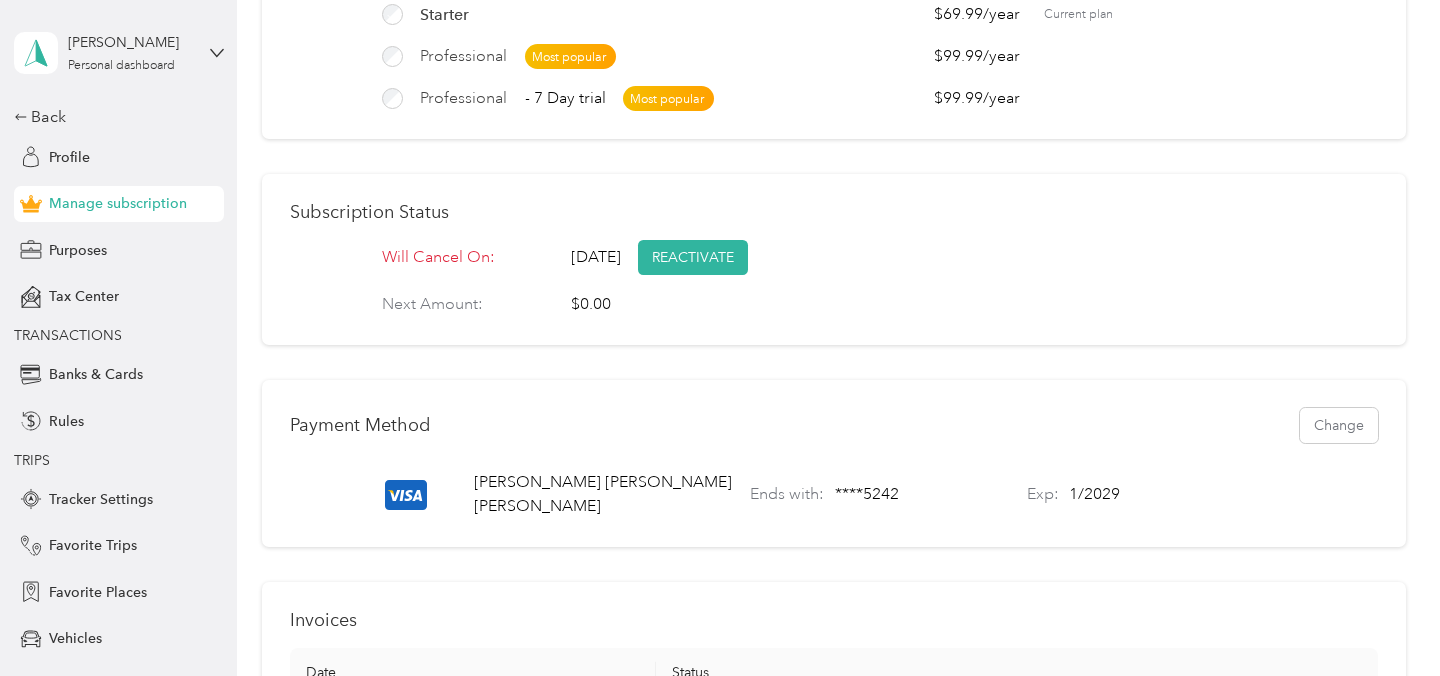 scroll, scrollTop: 247, scrollLeft: 0, axis: vertical 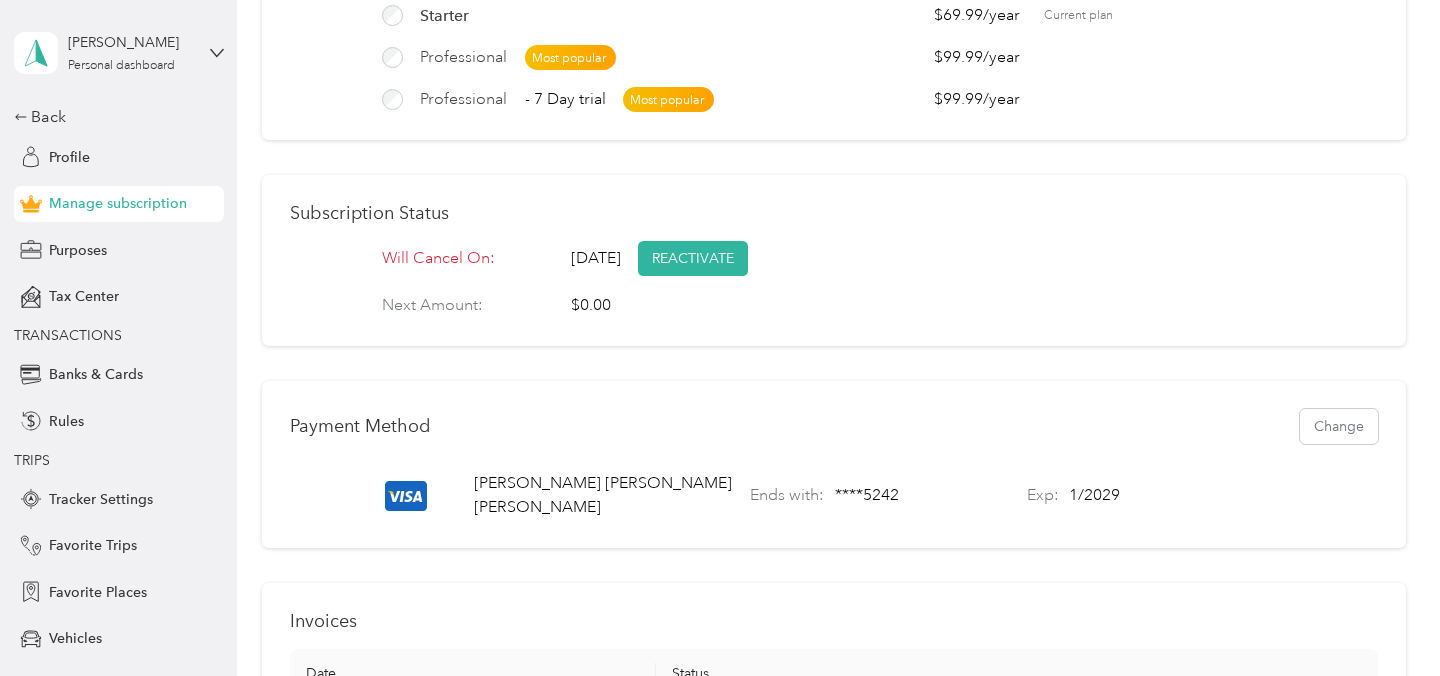 click on "Saturday, Jun 27, 2026" at bounding box center [596, 259] 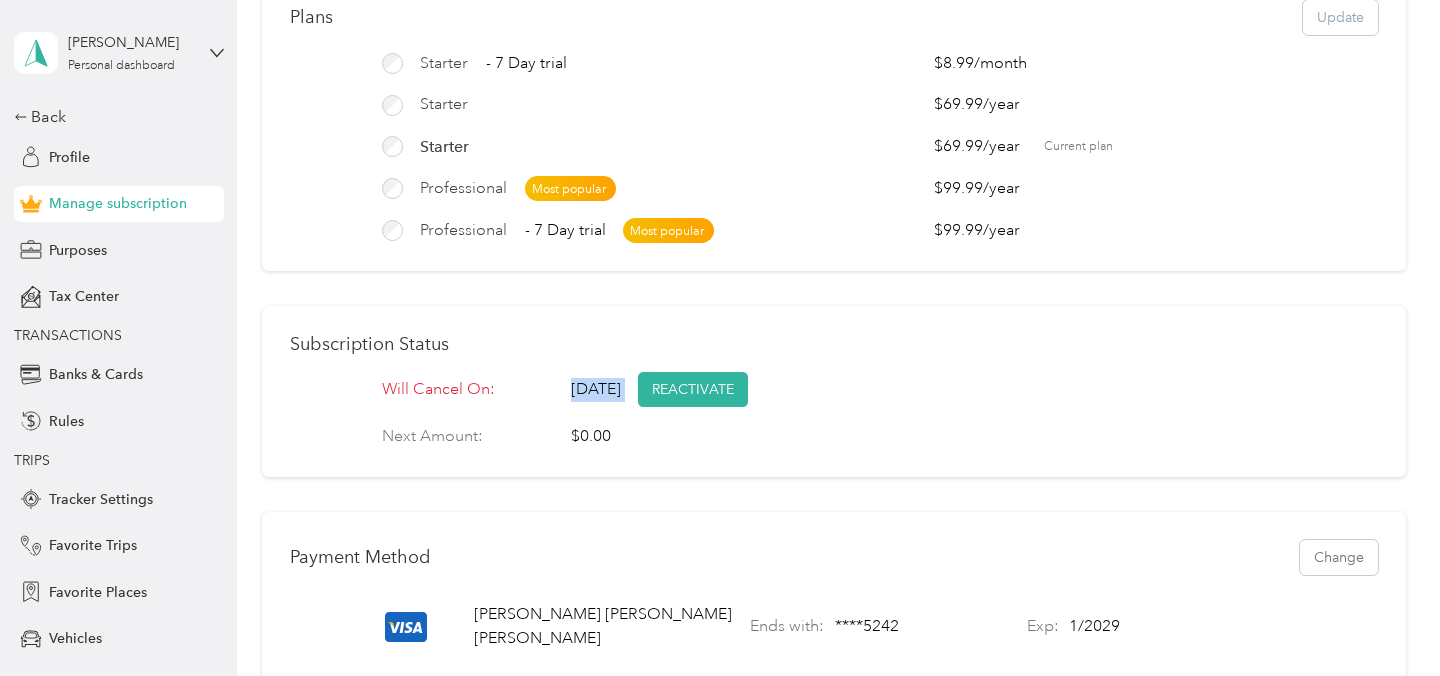 scroll, scrollTop: 156, scrollLeft: 0, axis: vertical 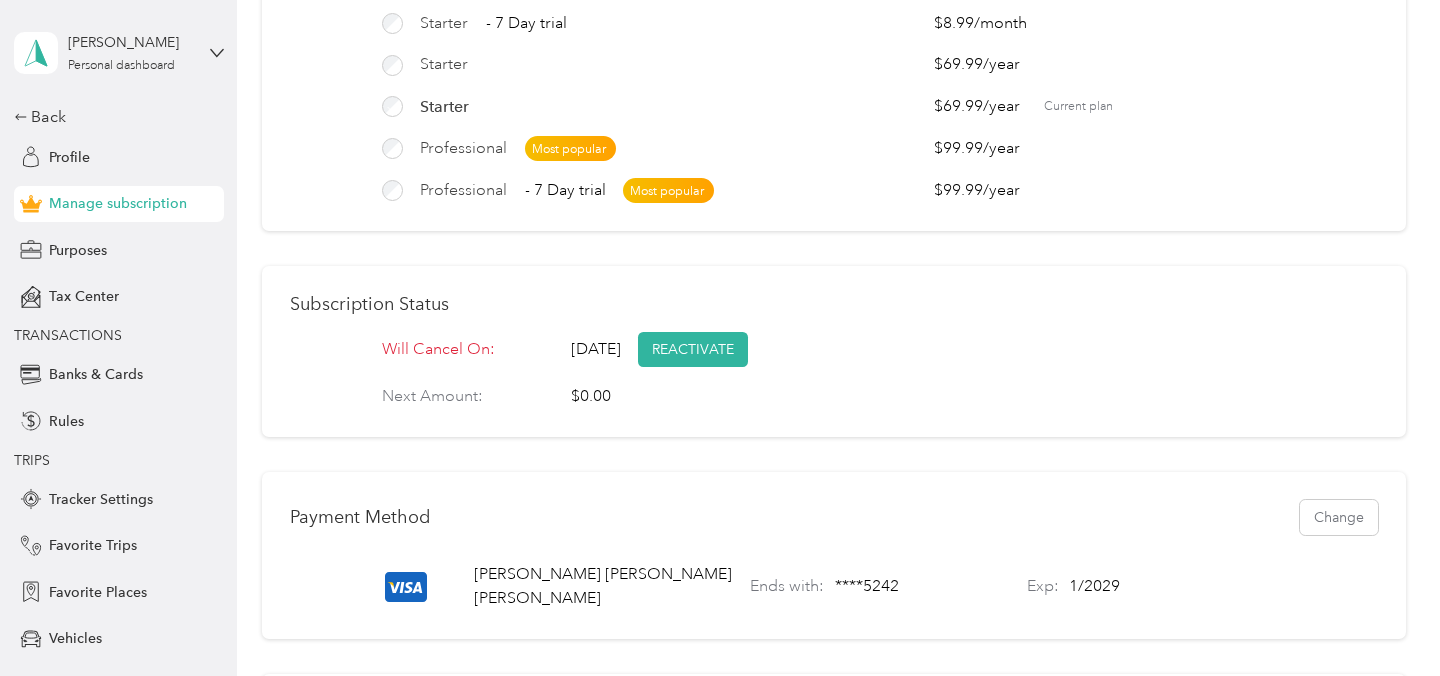 click on "Subscription Status" at bounding box center (834, 304) 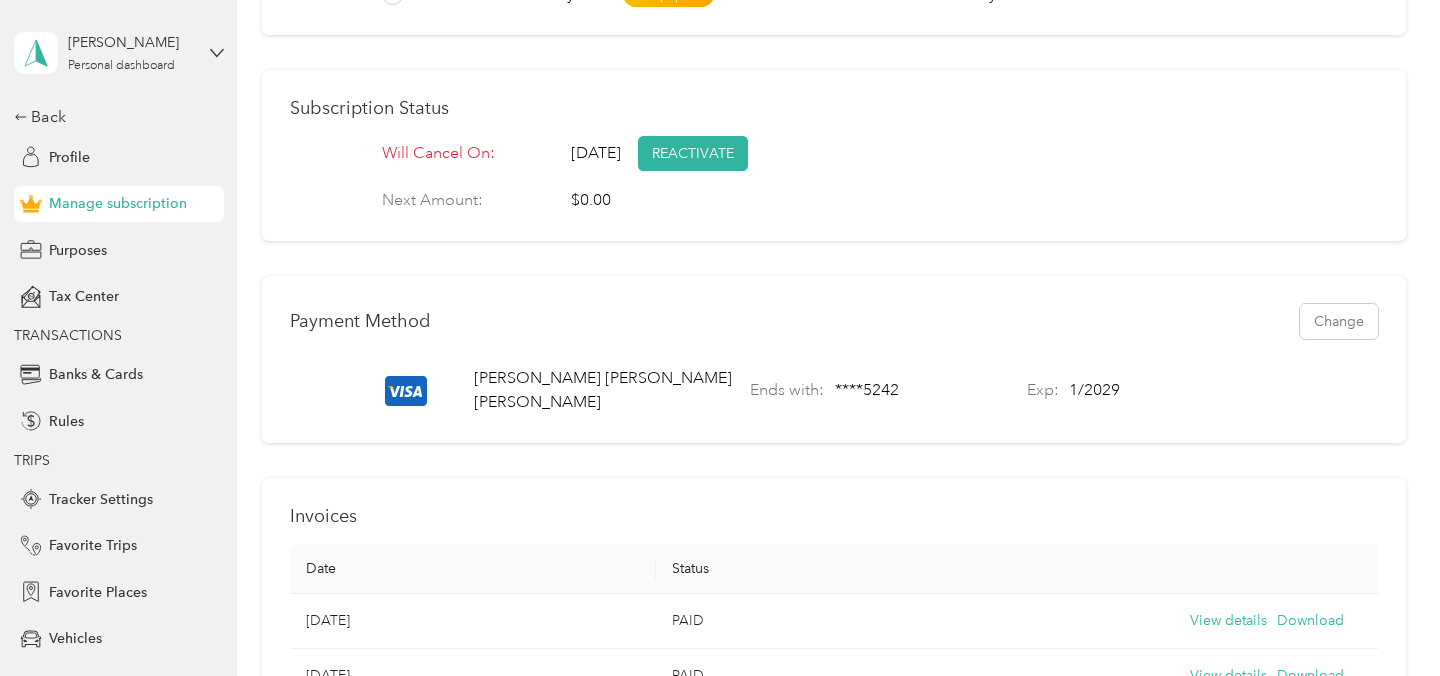 scroll, scrollTop: 0, scrollLeft: 0, axis: both 